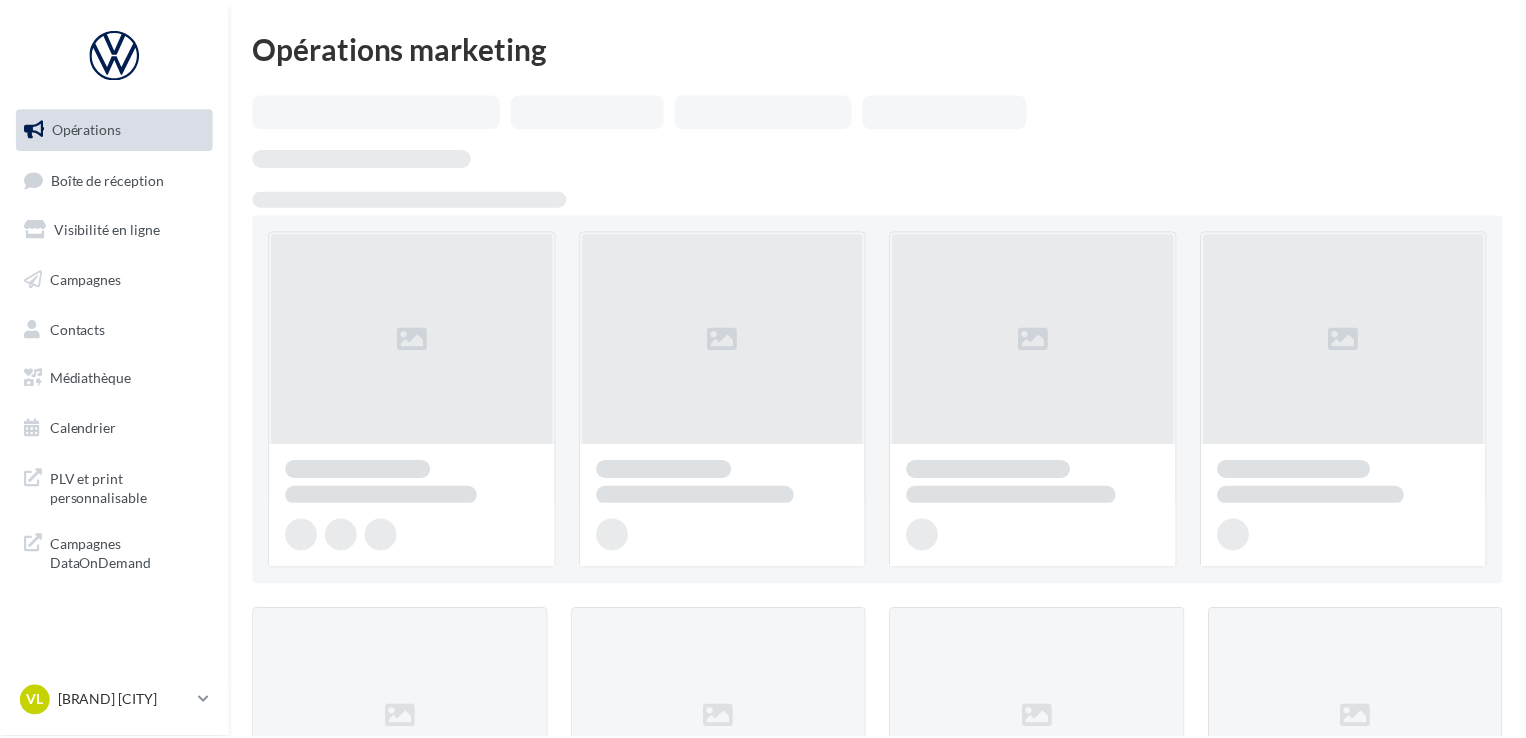 scroll, scrollTop: 0, scrollLeft: 0, axis: both 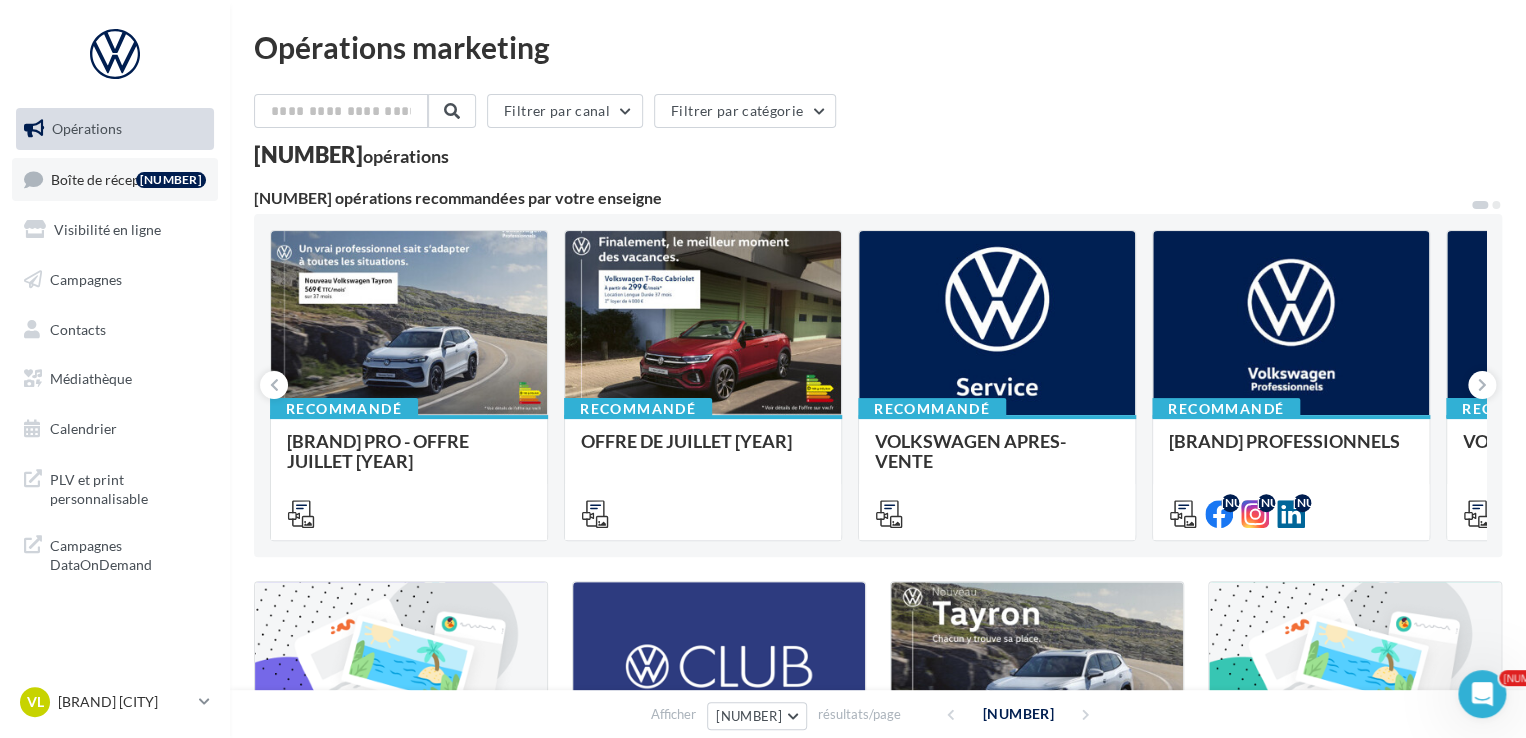 click on "Boîte de réception" at bounding box center (108, 178) 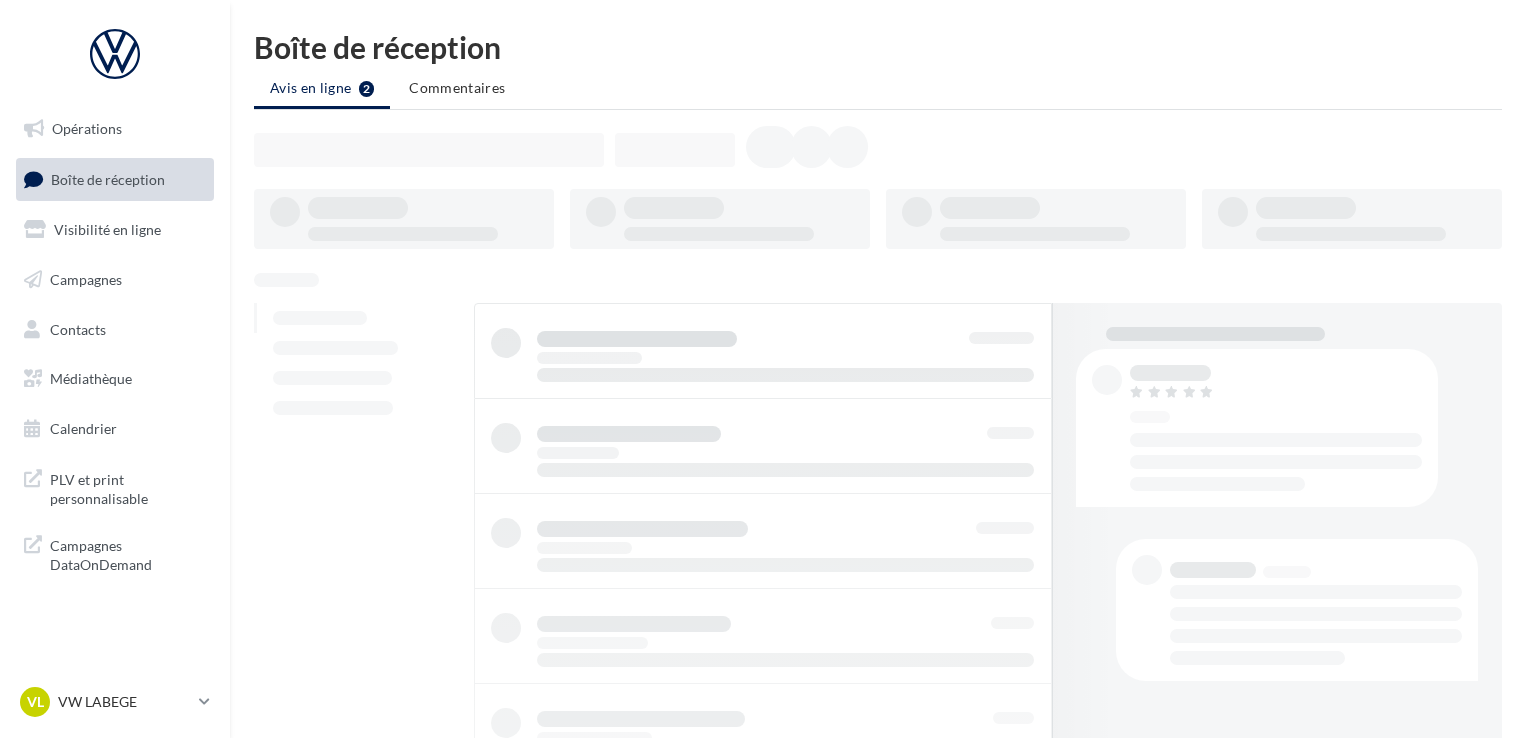 scroll, scrollTop: 0, scrollLeft: 0, axis: both 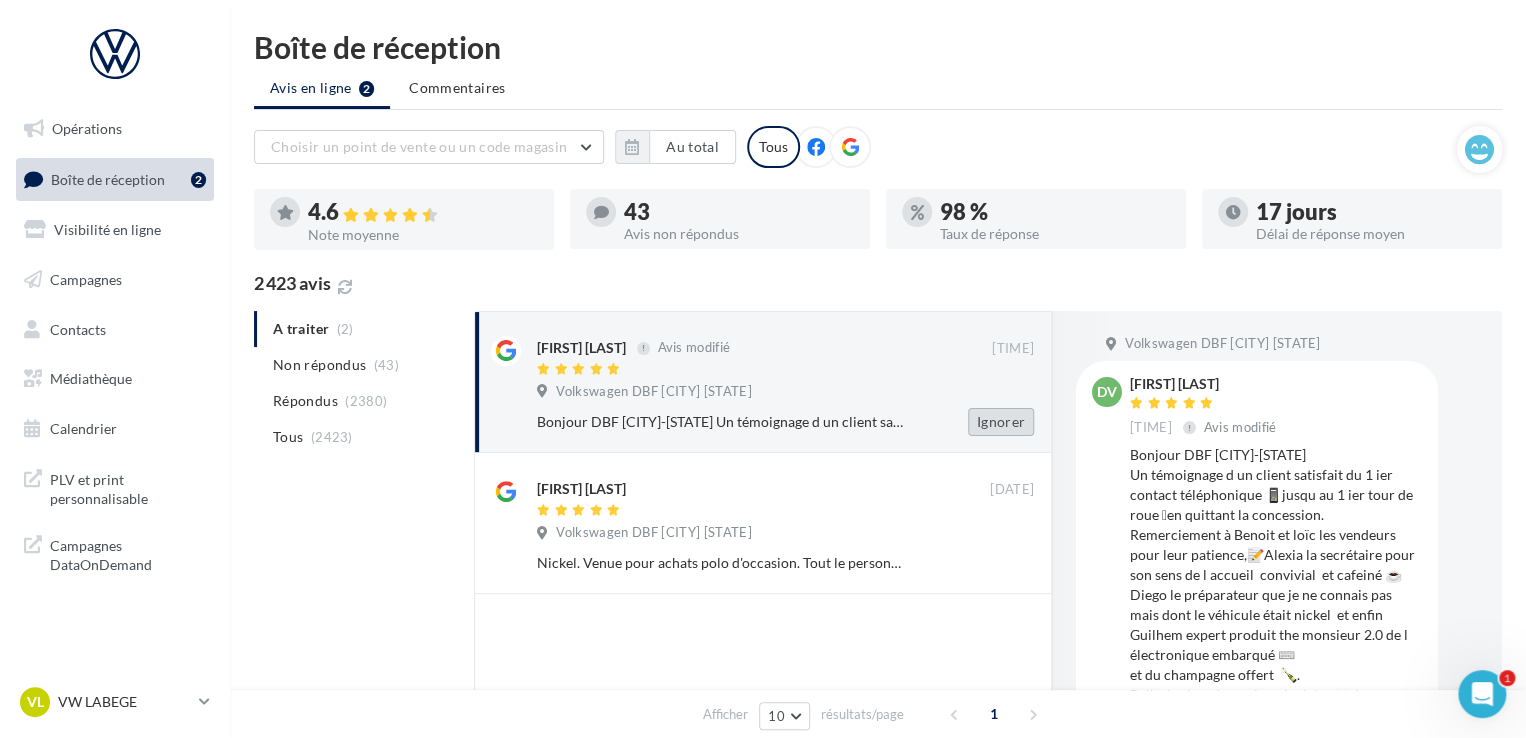 click on "Ignorer" at bounding box center (1001, 422) 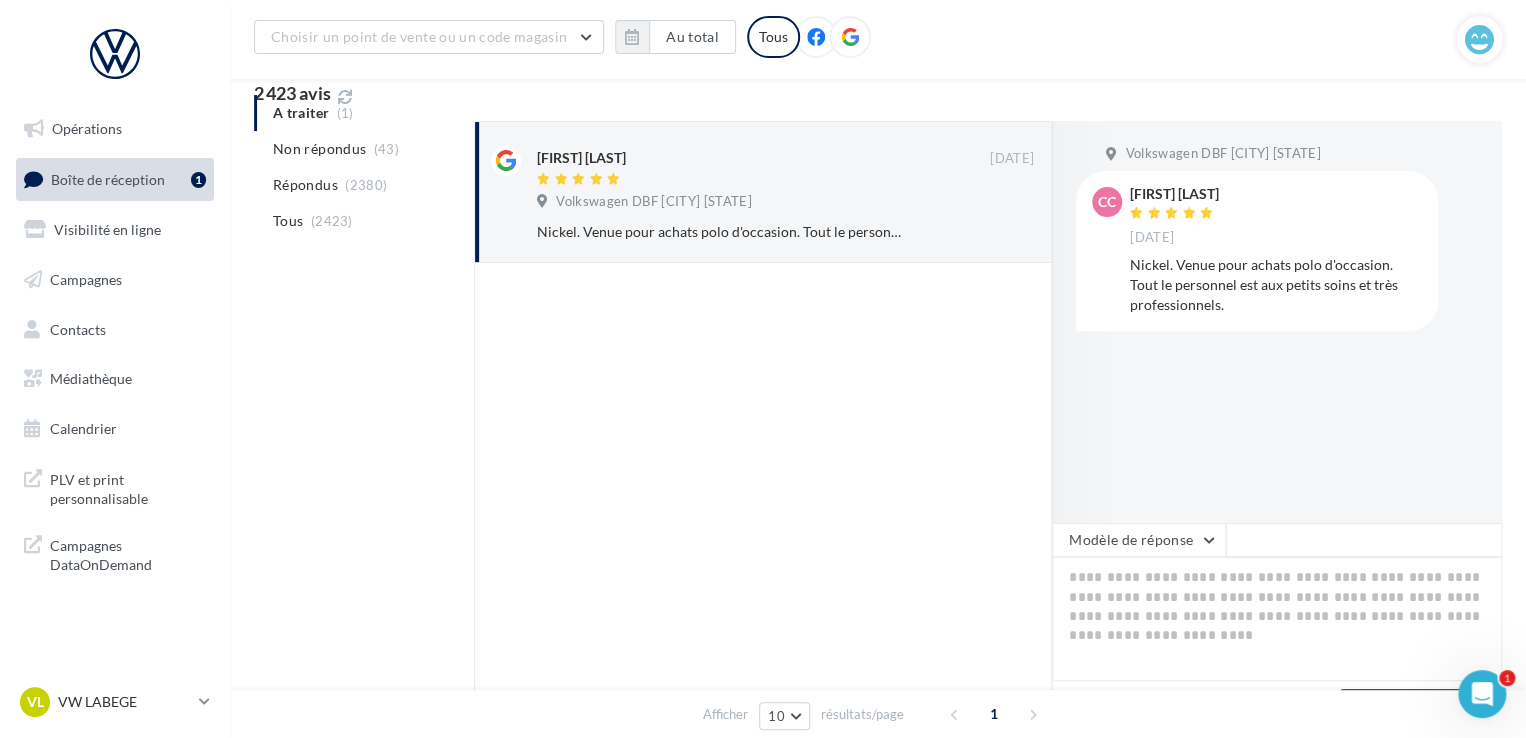 scroll, scrollTop: 234, scrollLeft: 0, axis: vertical 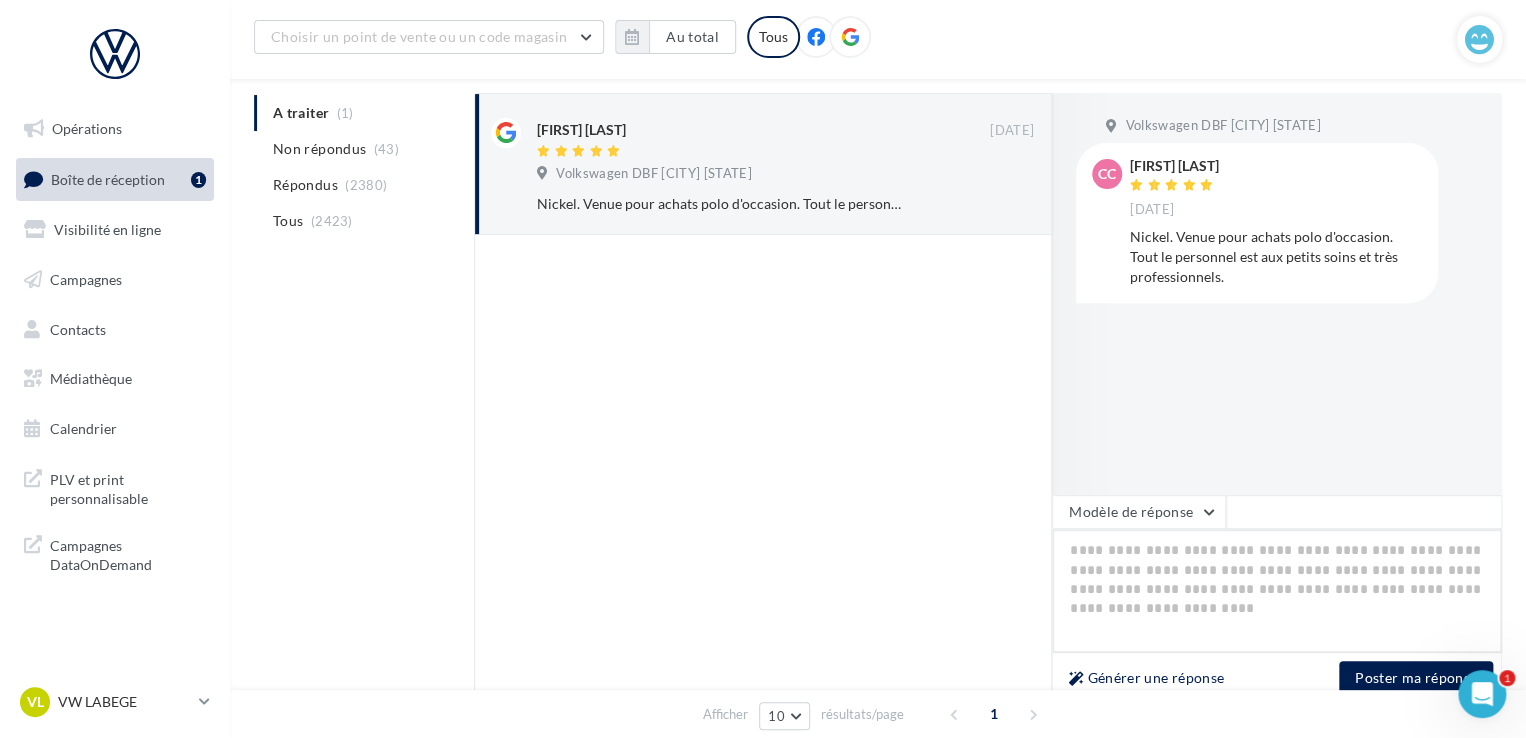 click at bounding box center (1277, 591) 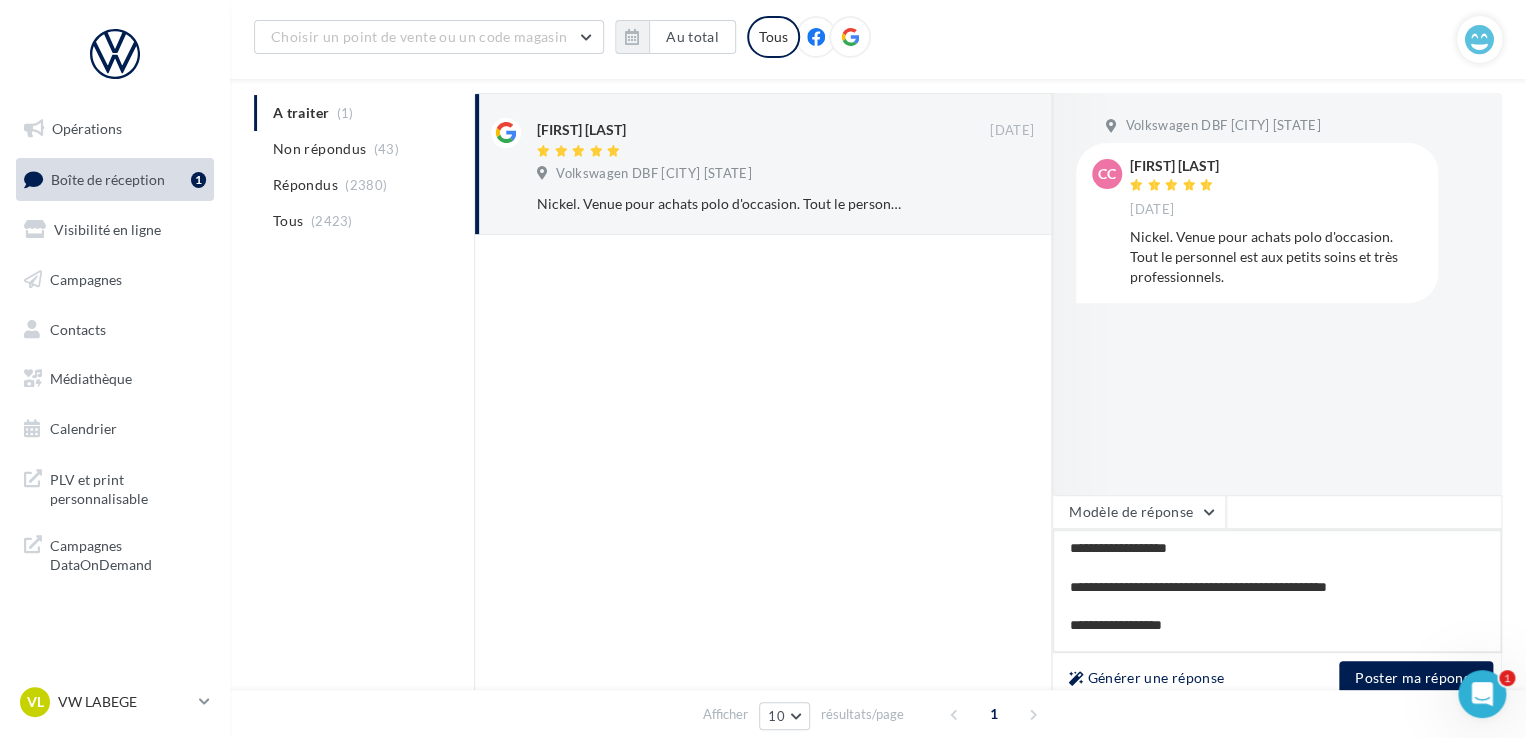 scroll, scrollTop: 20, scrollLeft: 0, axis: vertical 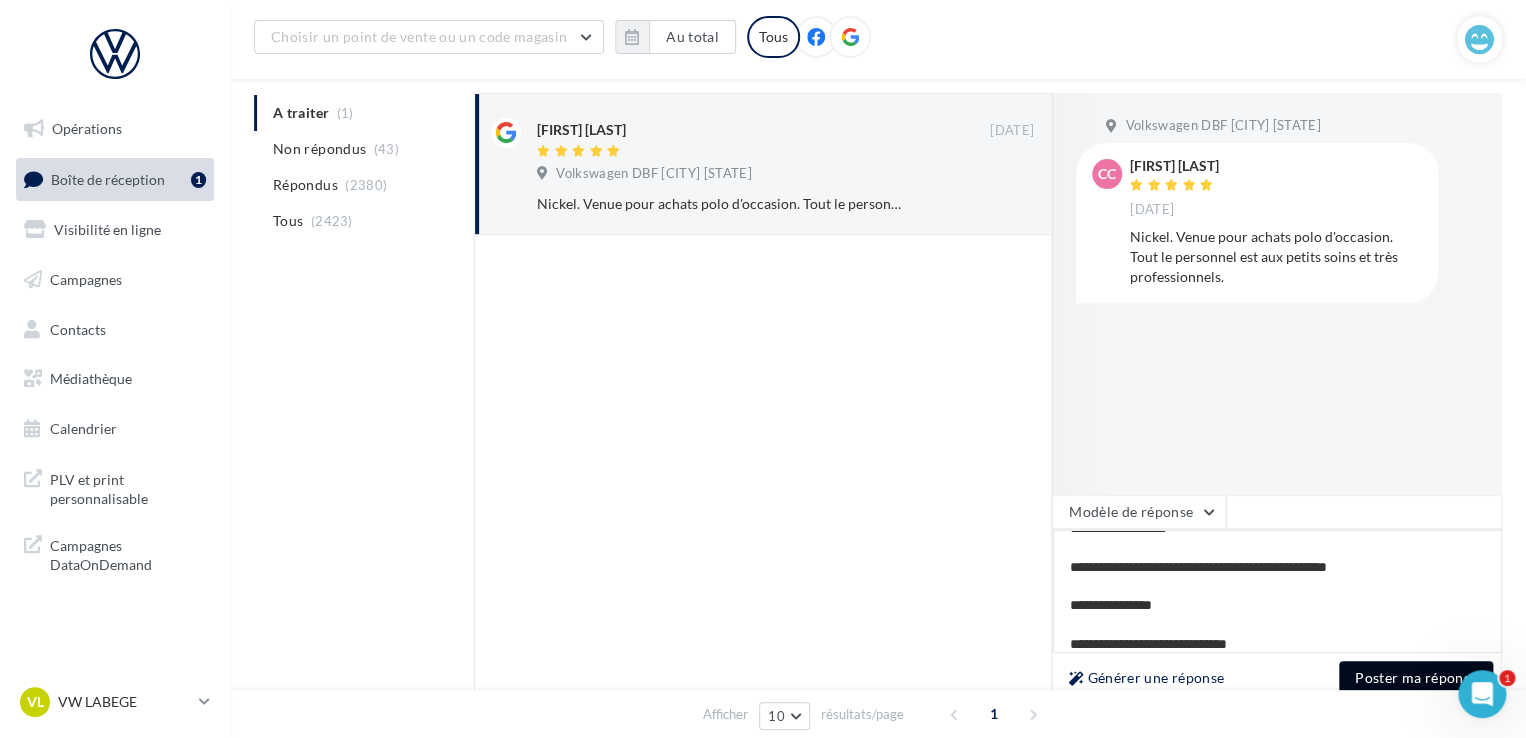 type on "**********" 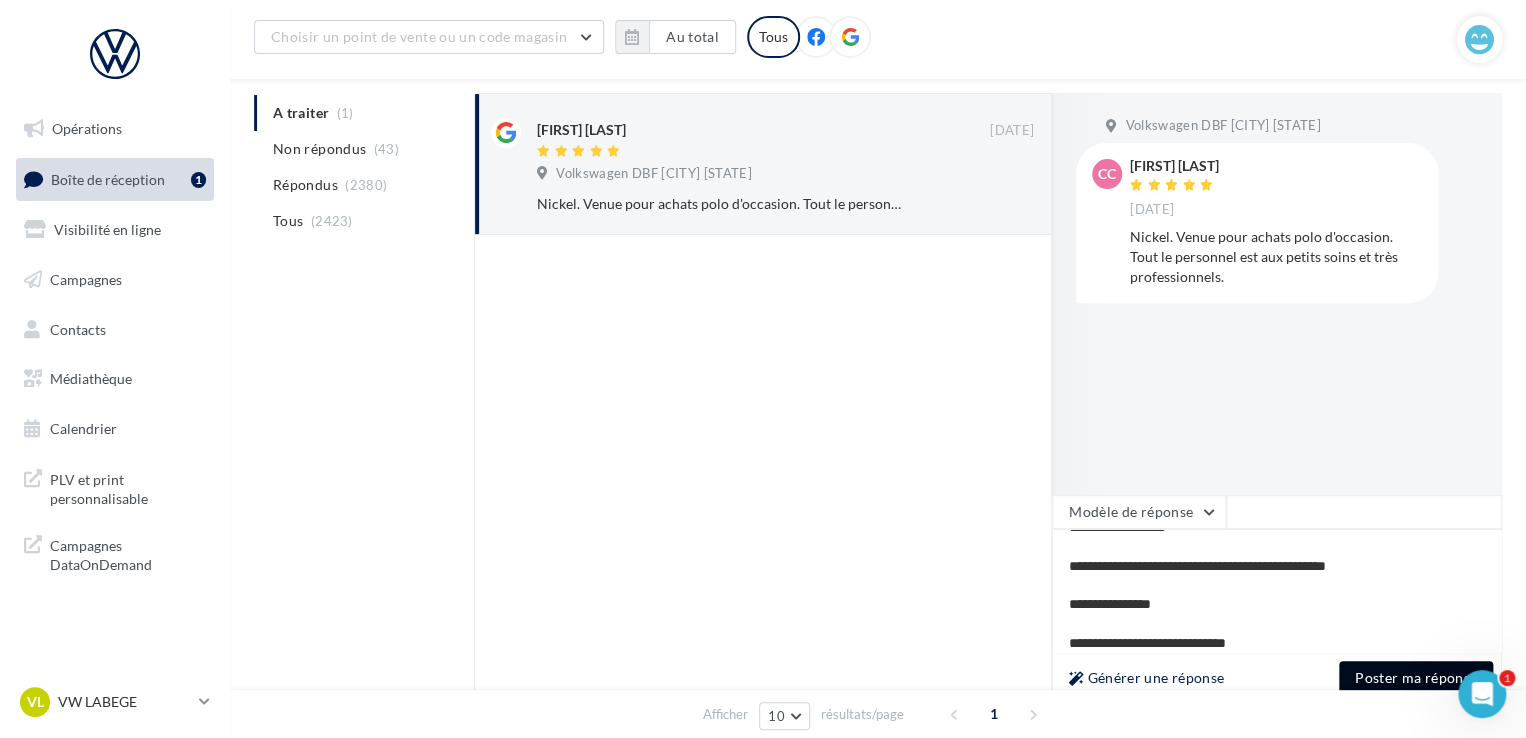scroll, scrollTop: 20, scrollLeft: 0, axis: vertical 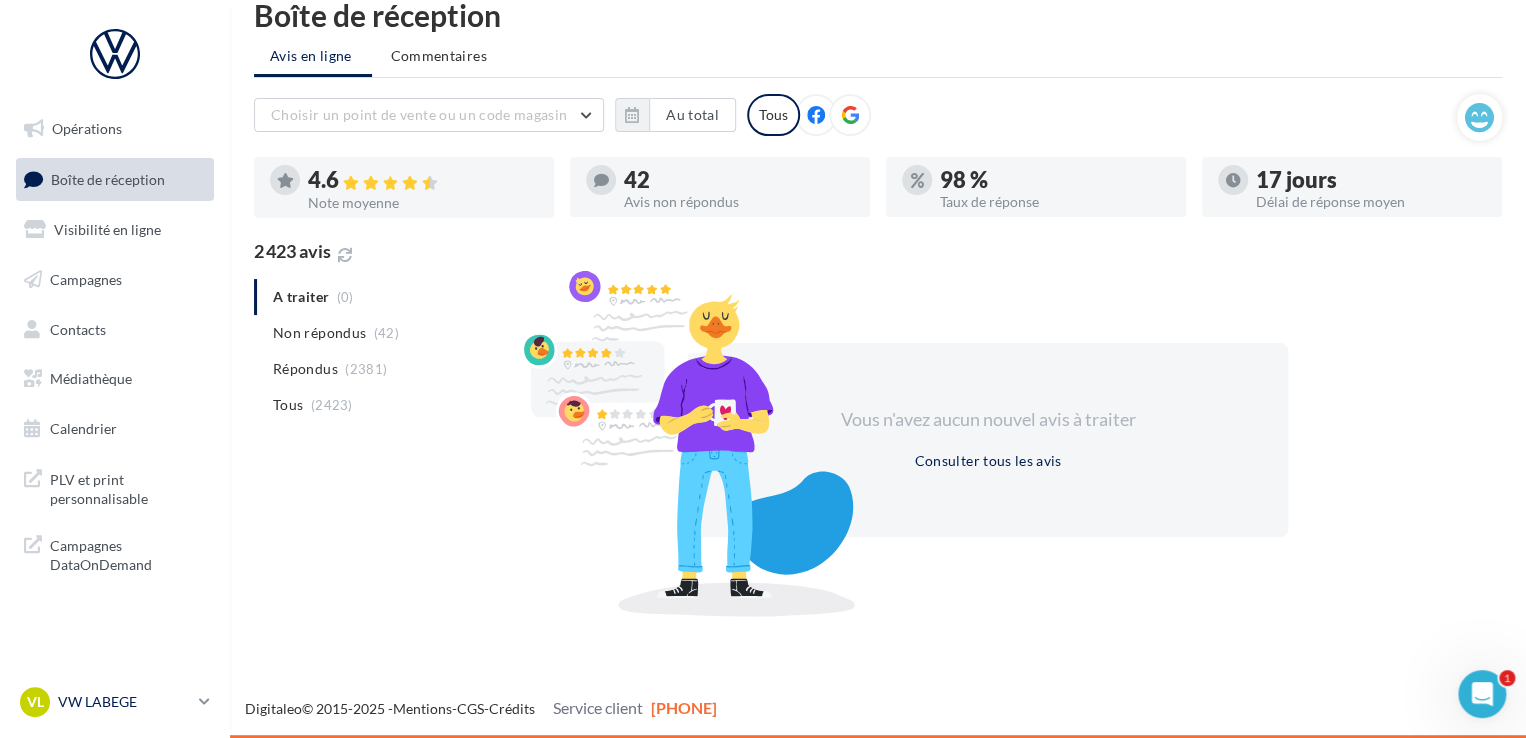 click on "VL     VW LABEGE   vw-lab-mad" at bounding box center [105, 702] 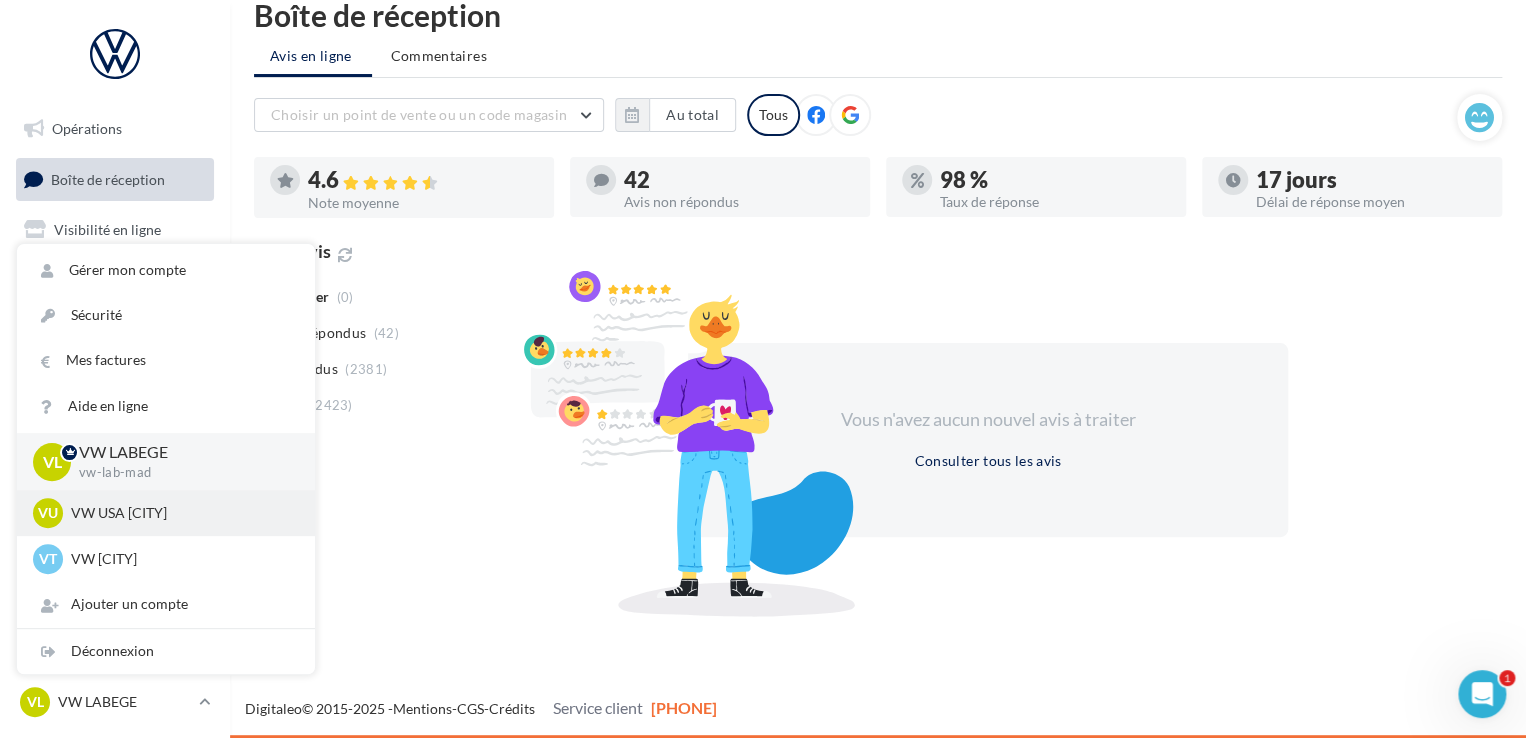 click on "VW USA TOULOUSE" at bounding box center [181, 513] 